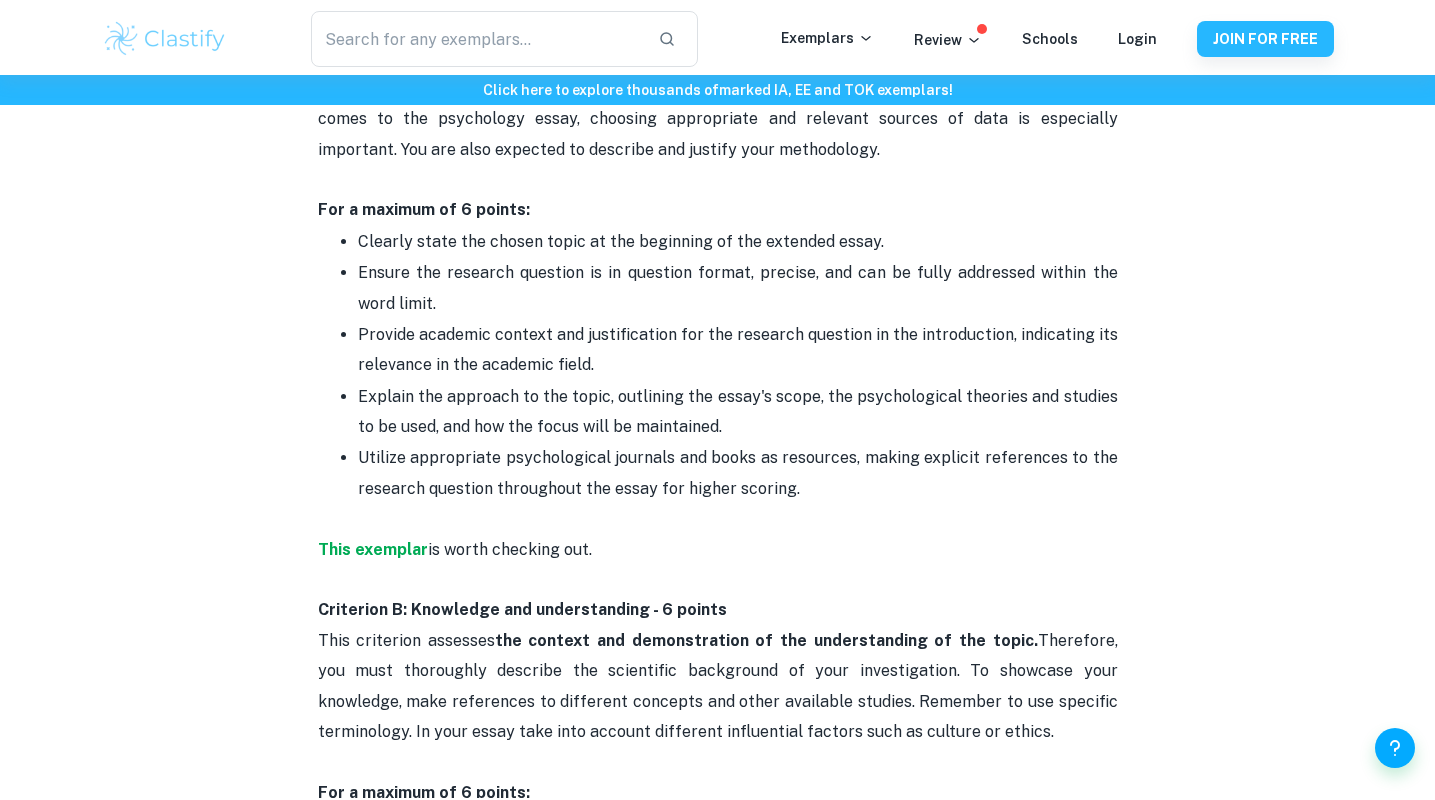scroll, scrollTop: 1141, scrollLeft: 0, axis: vertical 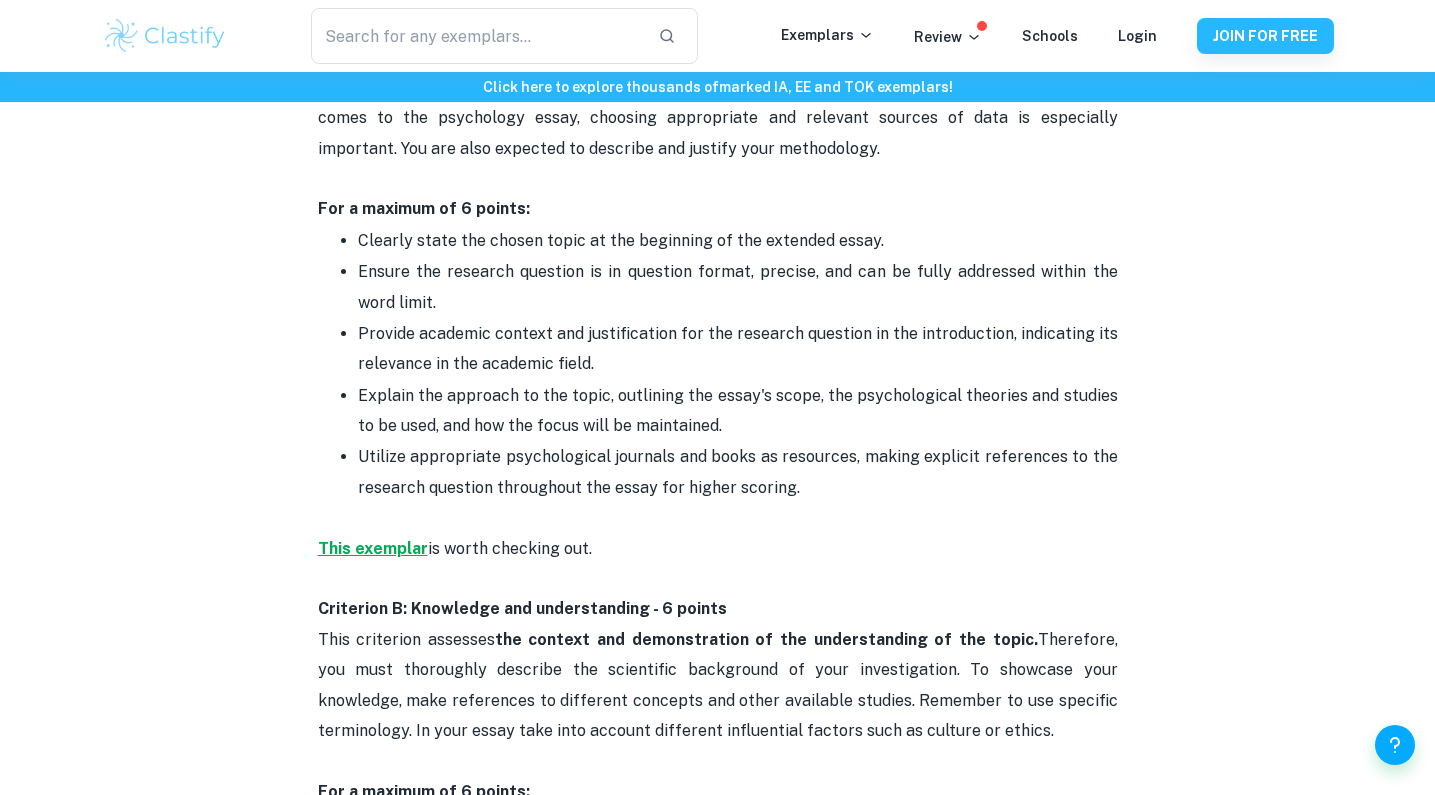 click on "This exemplar" at bounding box center (373, 548) 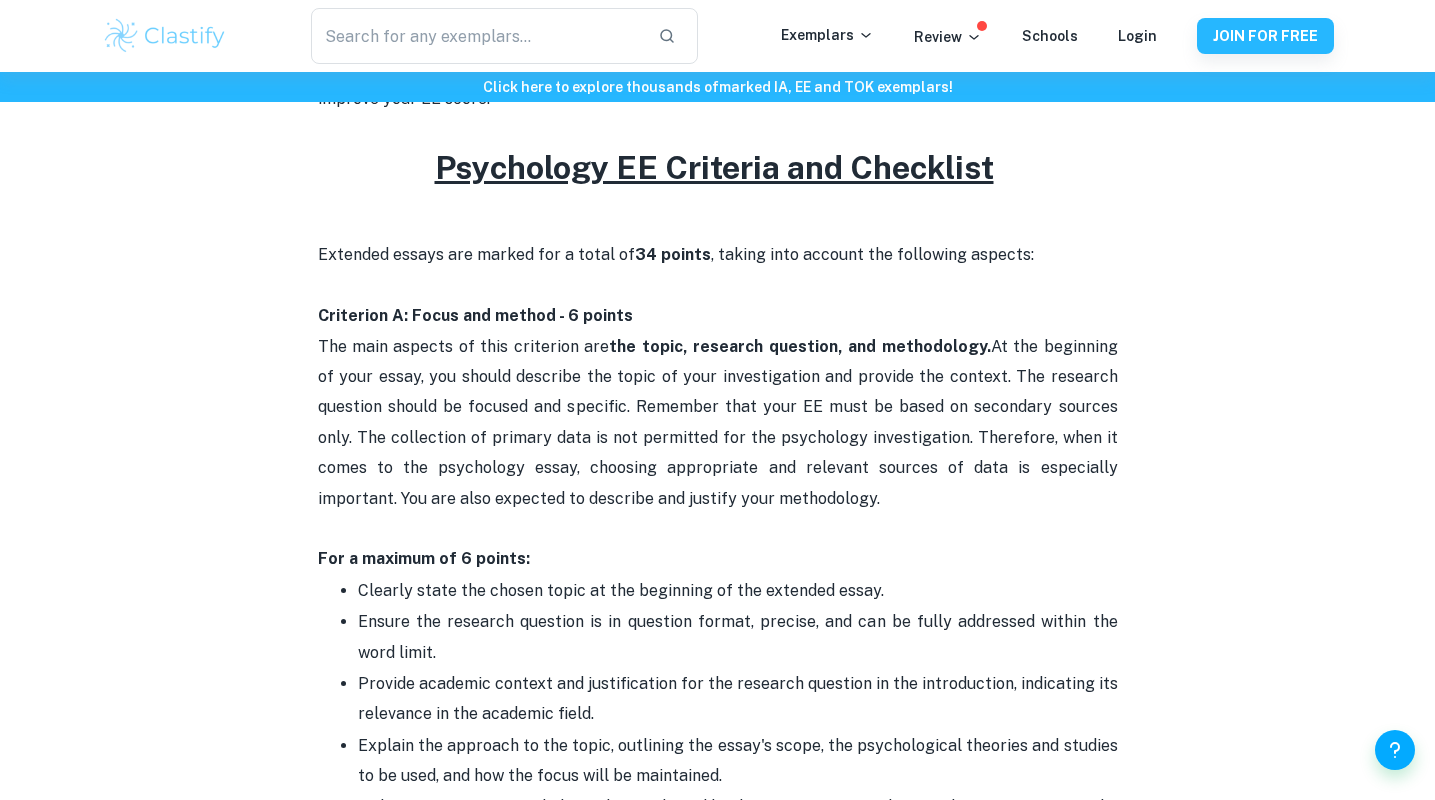 scroll, scrollTop: 776, scrollLeft: 0, axis: vertical 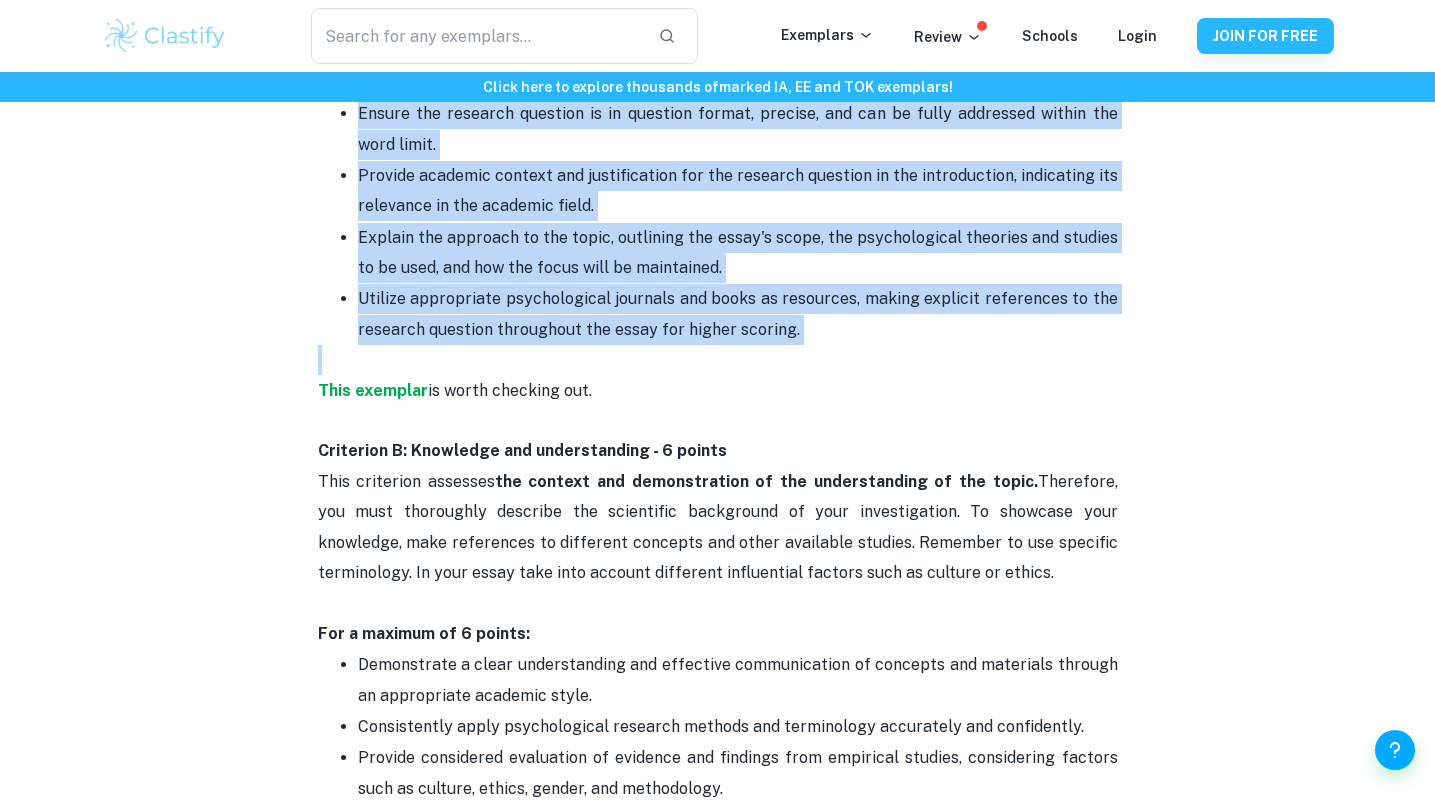 drag, startPoint x: 317, startPoint y: 325, endPoint x: 604, endPoint y: 341, distance: 287.44565 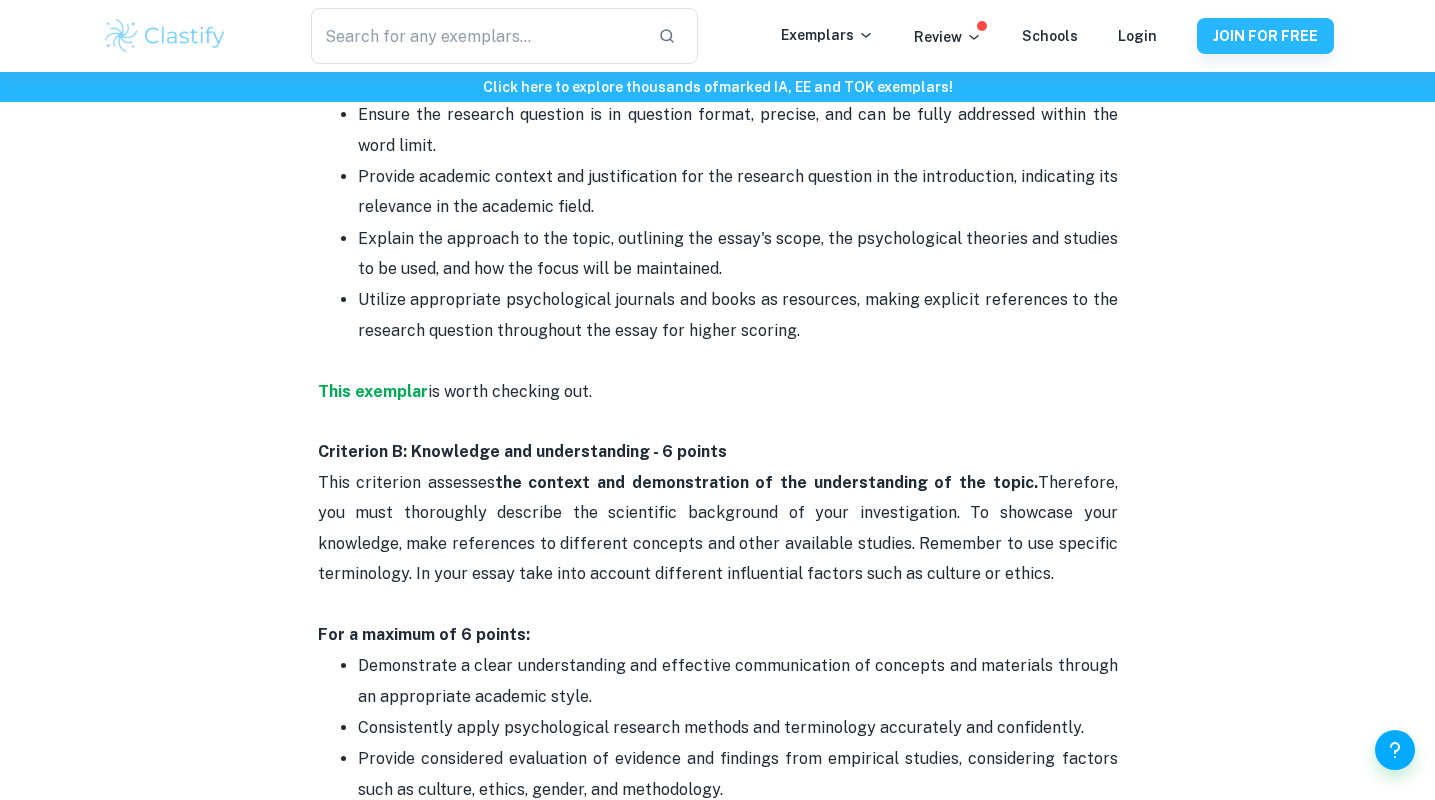 click on "Psychology EE Criteria and Checklist  By  Julia • March 25, 2024 Get feedback on your  Psychology EE Marked only by official IB examiners Learn more Is it finally time to start your Psychology extended essay? In the writing process don't forget about the assessment criteria! Understanding them is crucial to receive a good grade. Check out our guide and improve your EE score.    Psychology EE Criteria and Checklist     Extended essays are marked for a total of  34 points , taking into account the following aspects:  Criterion A: Focus and method - 6 points  The main aspects of this criterion are  the topic, research question, and methodology. For a maximum of 6 points: Clearly state the chosen topic at the beginning of the extended essay. Ensure the research question is in question format, precise, and can be fully addressed within the word limit. Provide academic context and justification for the research question in the introduction, indicating its relevance in the academic field. This exemplar" at bounding box center [718, 1144] 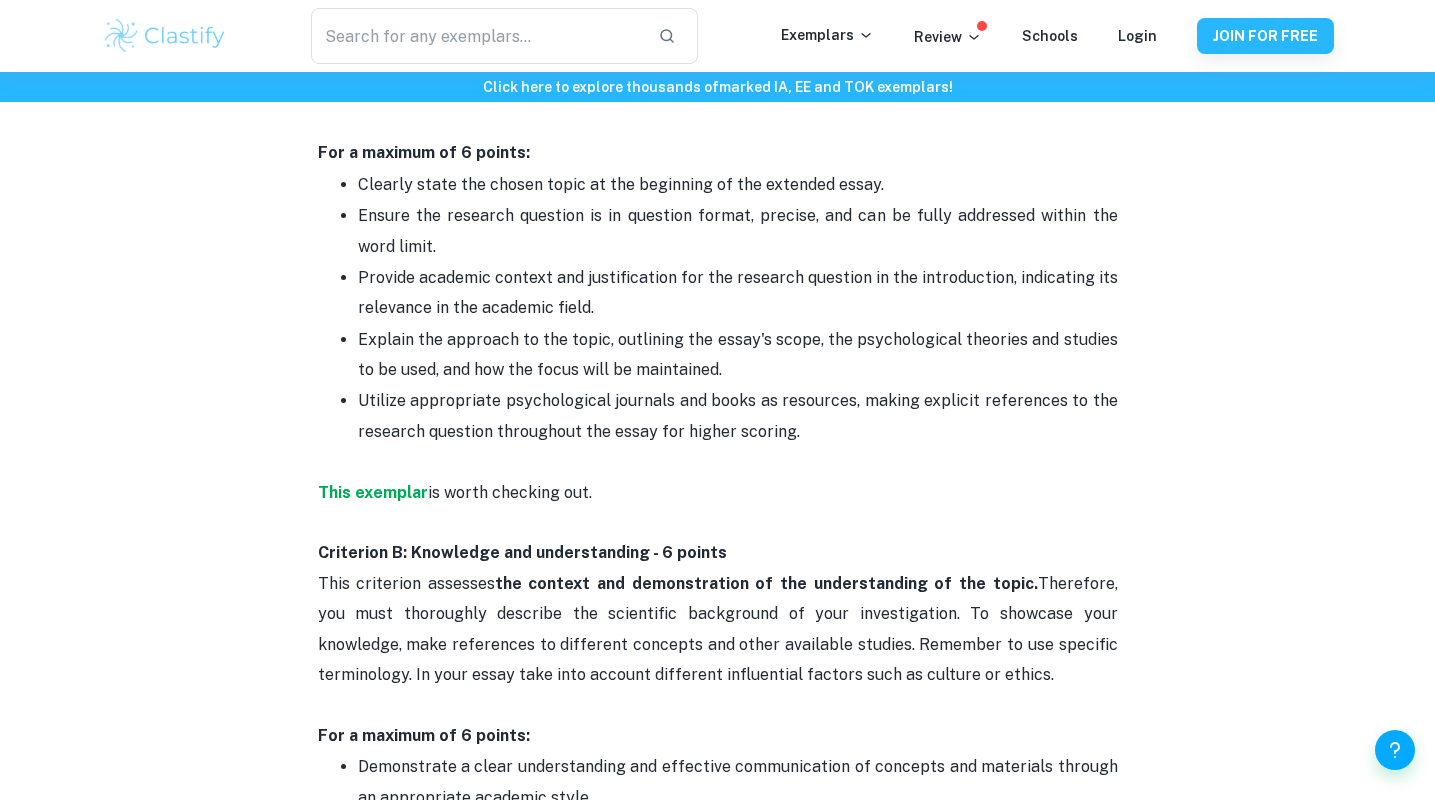 scroll, scrollTop: 1160, scrollLeft: 0, axis: vertical 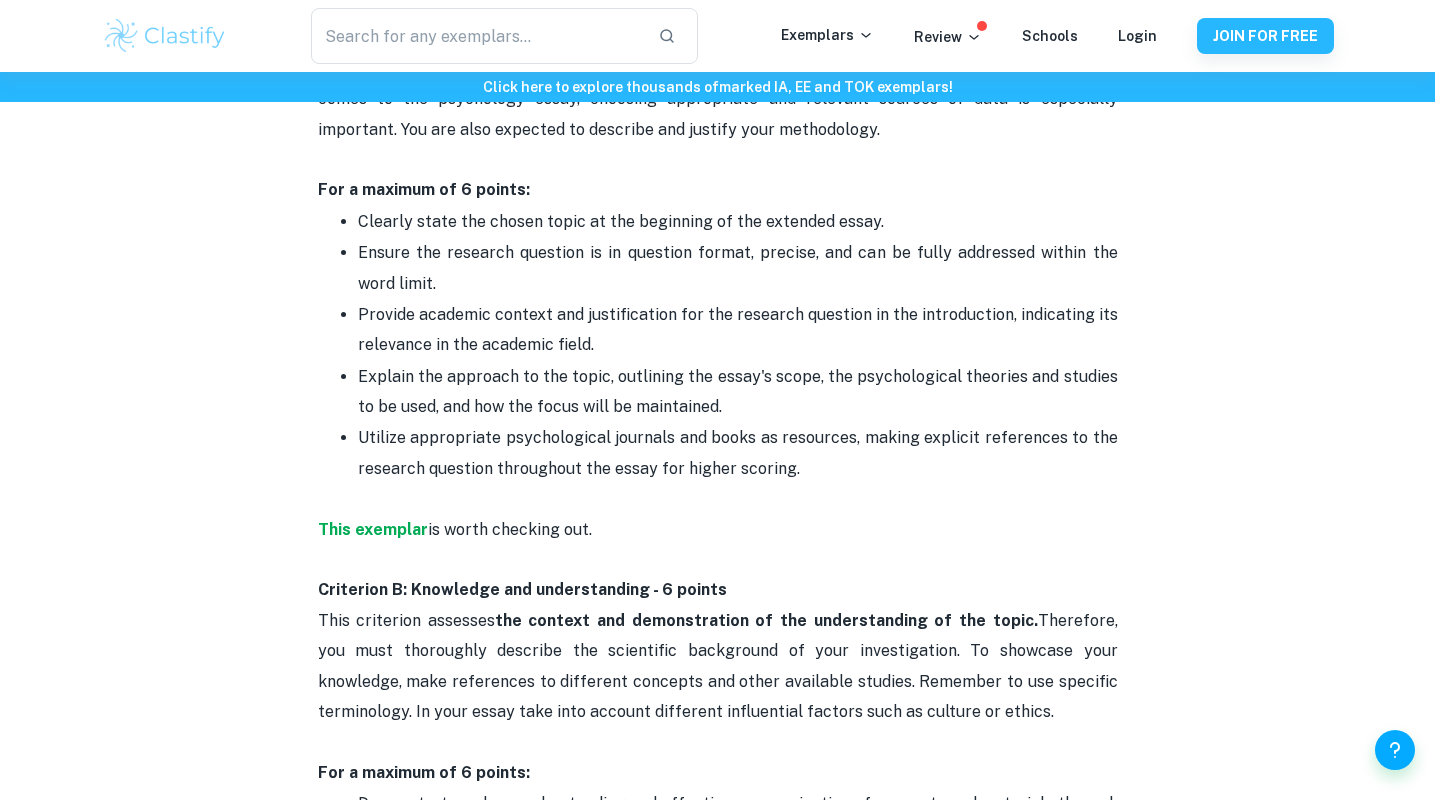 click on "Click here to explore thousands of  marked IA, EE and TOK exemplars ! Home Blog Psychology EE Criteria and Checklist  Psychology EE Criteria and Checklist  By  Julia • March 25, 2024 Get feedback on your  Psychology EE Marked only by official IB examiners Learn more Is it finally time to start your Psychology extended essay? In the writing process don't forget about the assessment criteria! Understanding them is crucial to receive a good grade. Check out our guide and improve your EE score.    Psychology EE Criteria and Checklist     Extended essays are marked for a total of  34 points , taking into account the following aspects:  Criterion A: Focus and method - 6 points  The main aspects of this criterion are  the topic, research question, and methodology. For a maximum of 6 points: Clearly state the chosen topic at the beginning of the extended essay. Ensure the research question is in question format, precise, and can be fully addressed within the word limit. This exemplar  is worth checking out." at bounding box center (717, 1517) 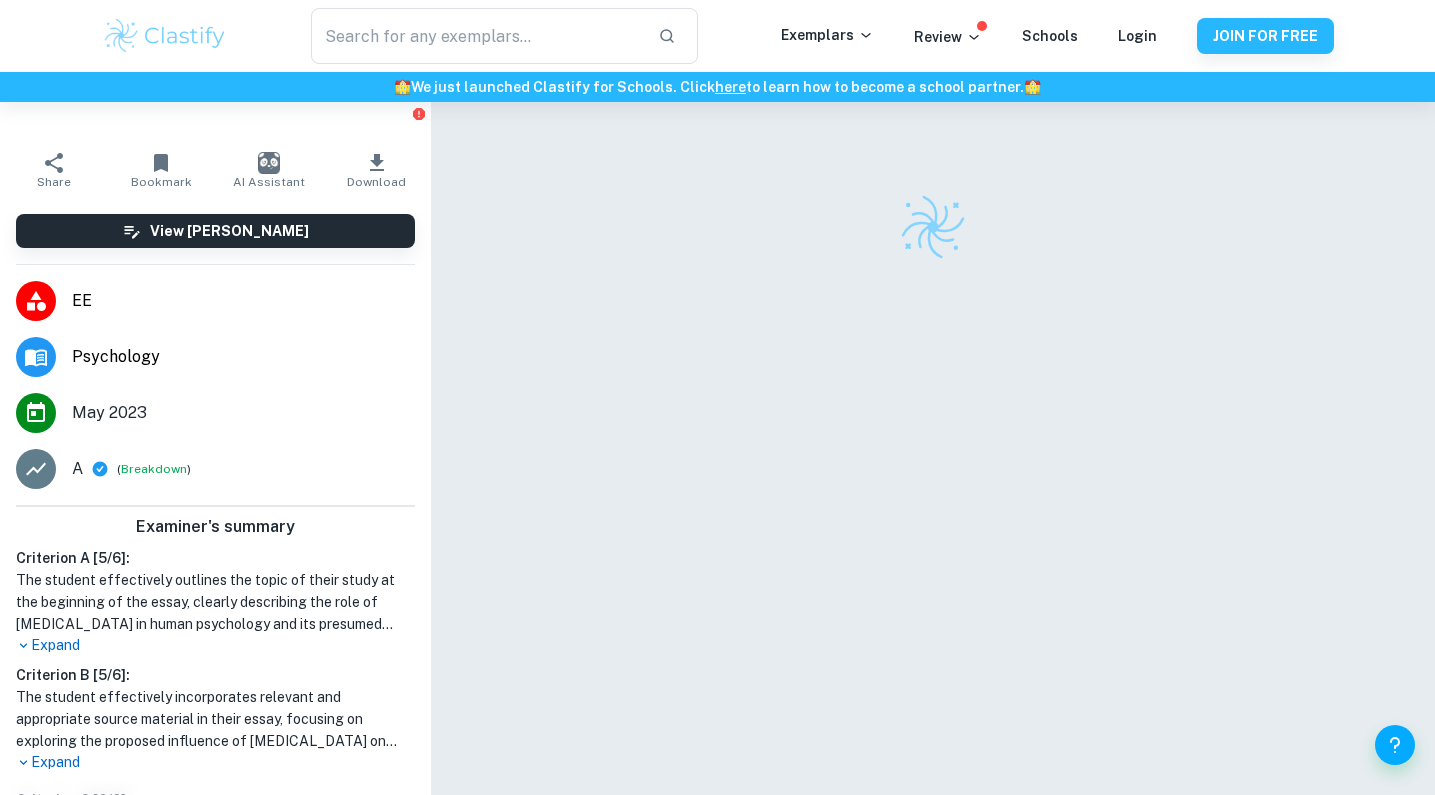 scroll, scrollTop: 0, scrollLeft: 0, axis: both 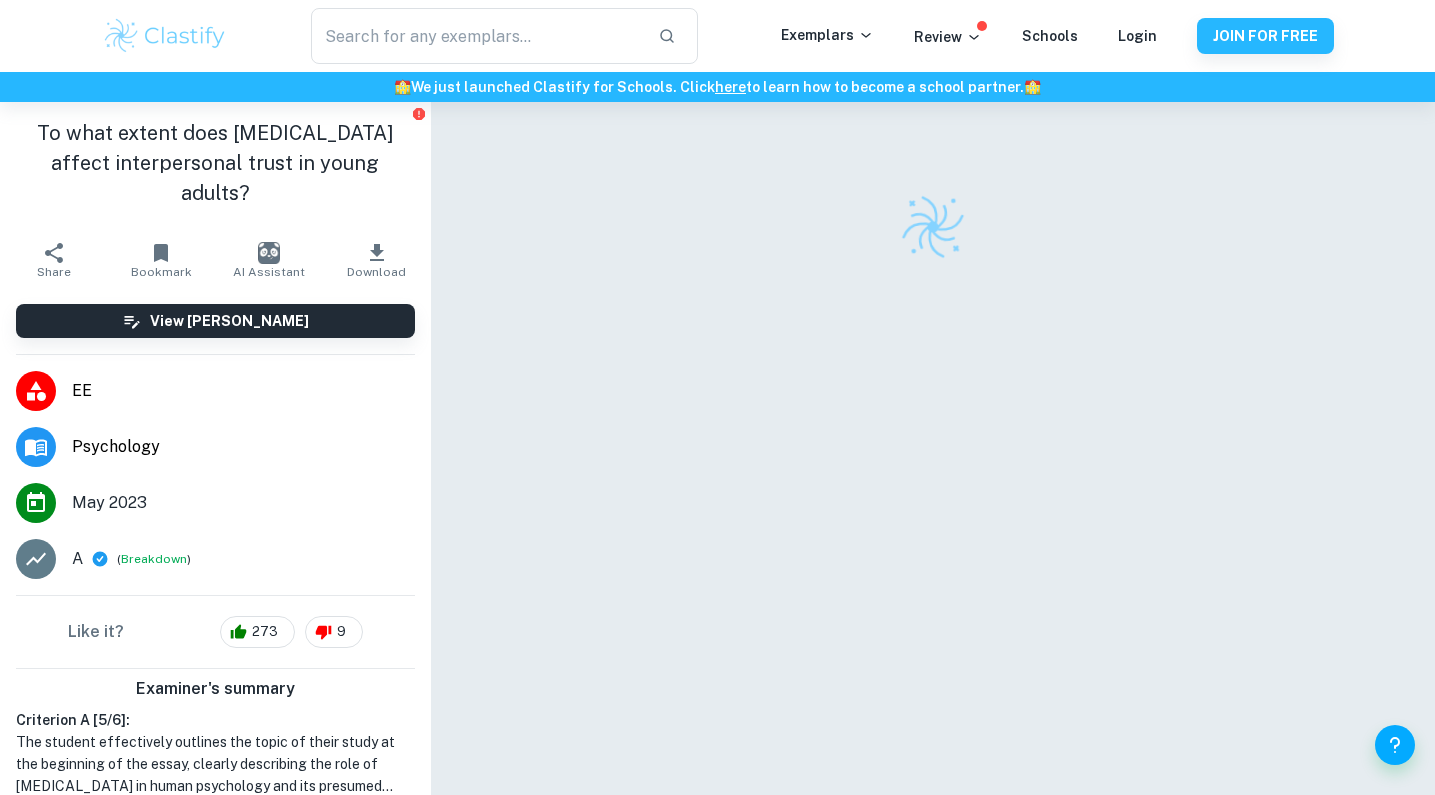 checkbox on "true" 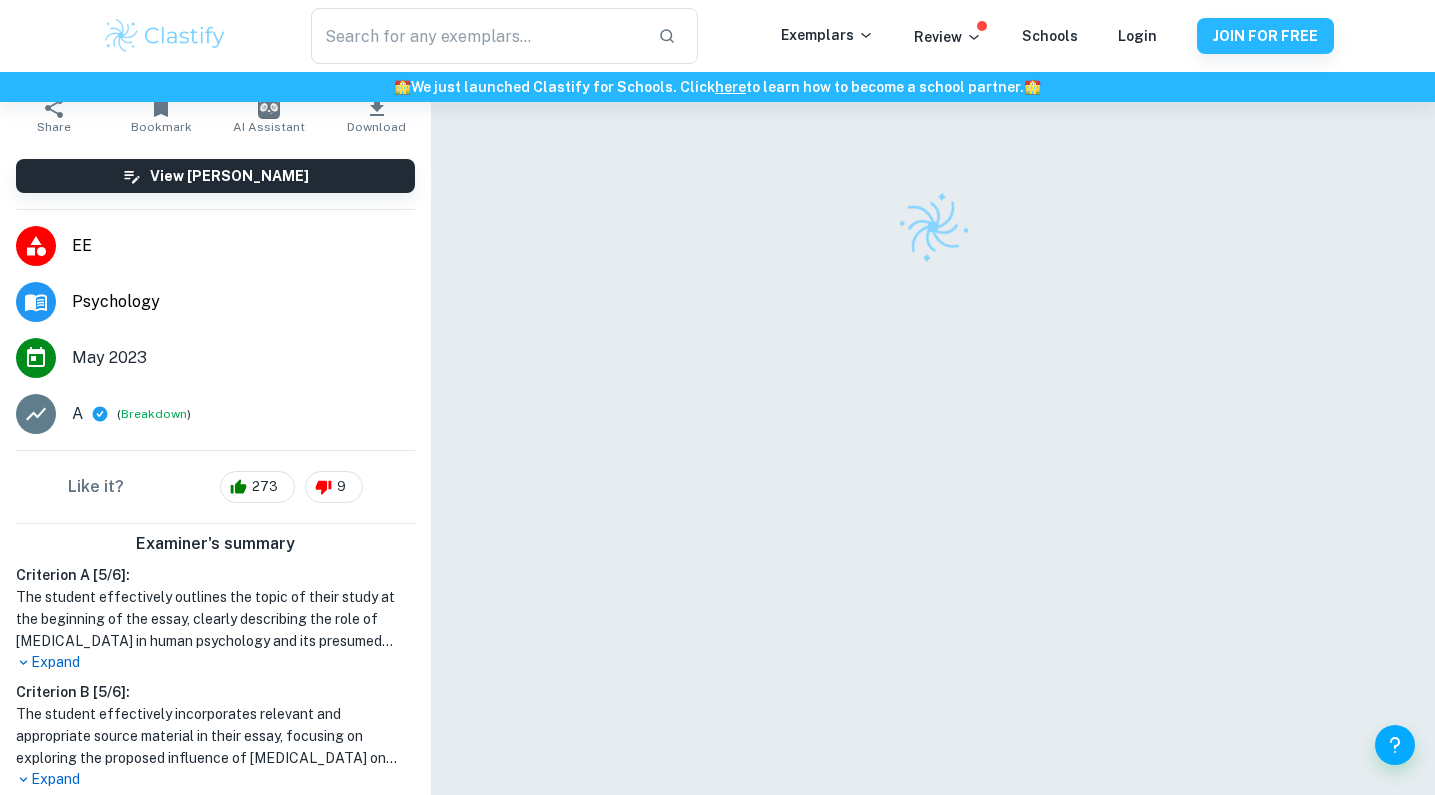 scroll, scrollTop: 143, scrollLeft: 0, axis: vertical 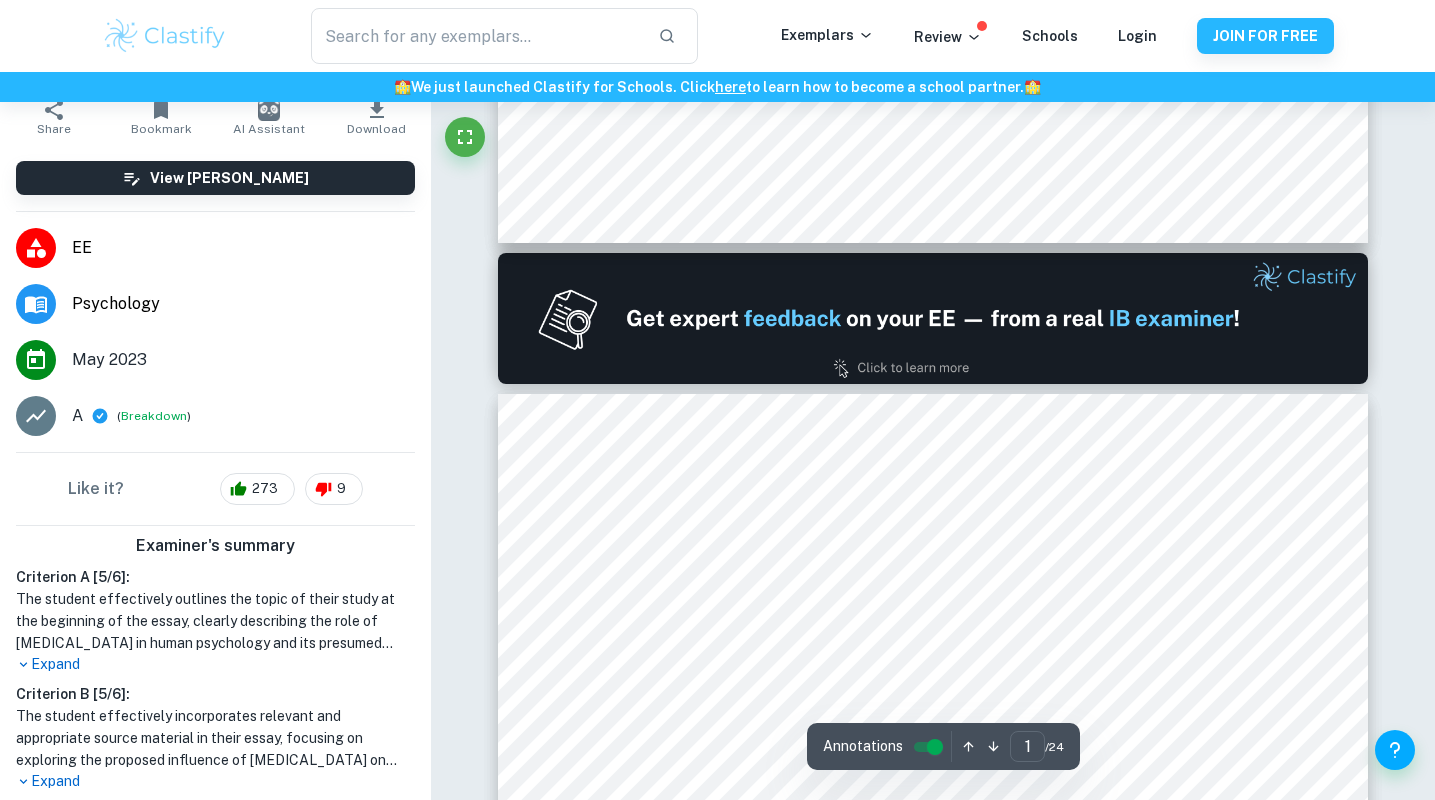 type on "2" 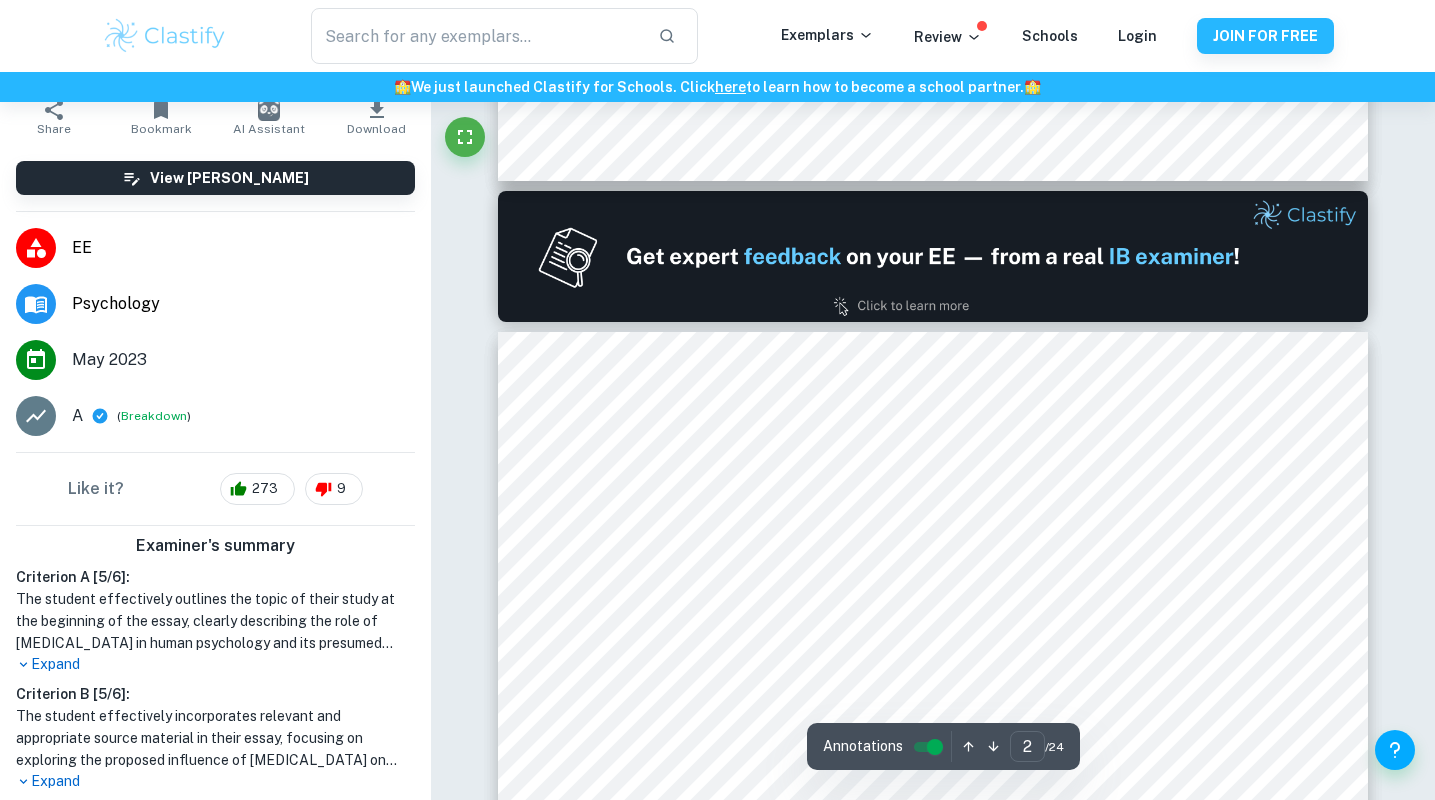 scroll, scrollTop: 1067, scrollLeft: 0, axis: vertical 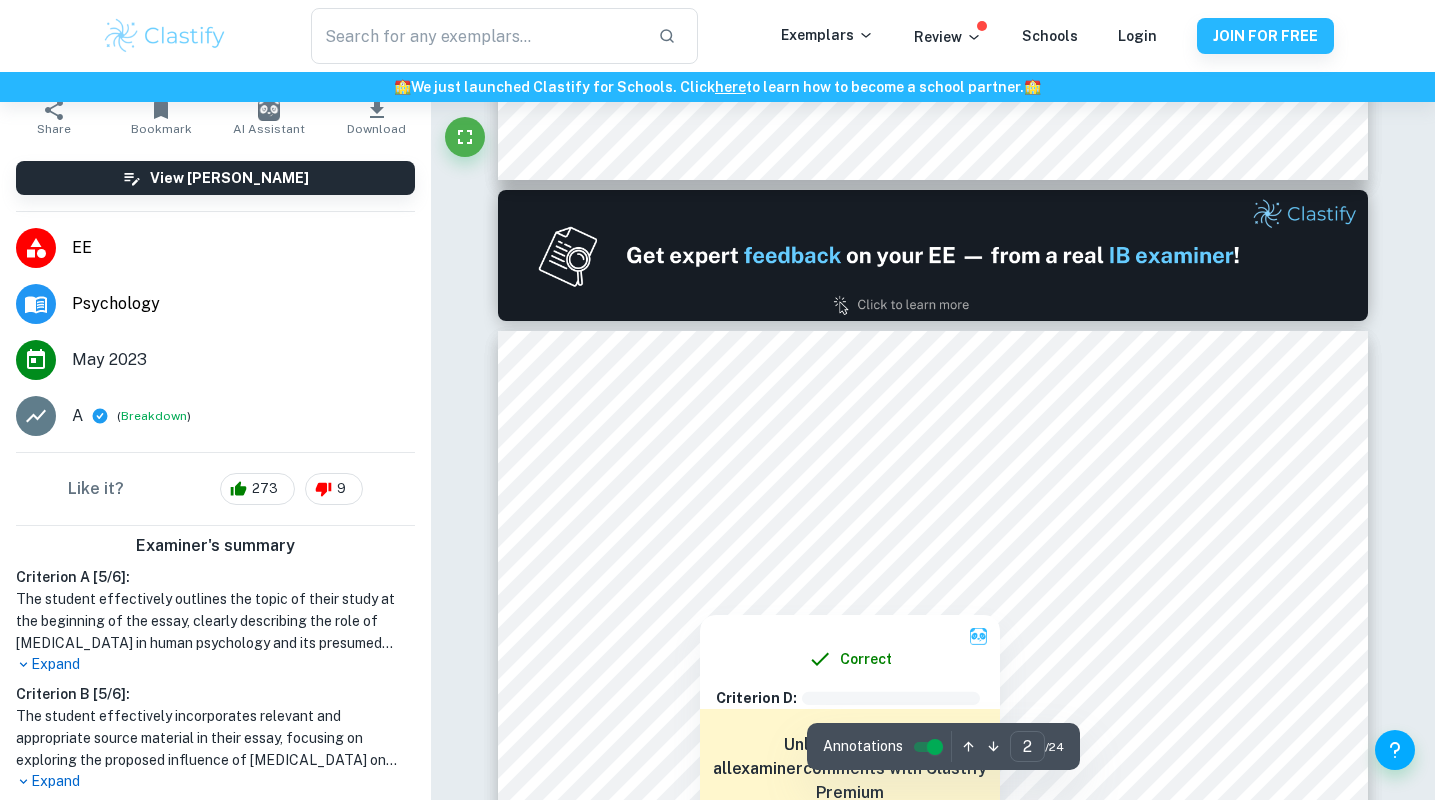 click at bounding box center [700, 600] 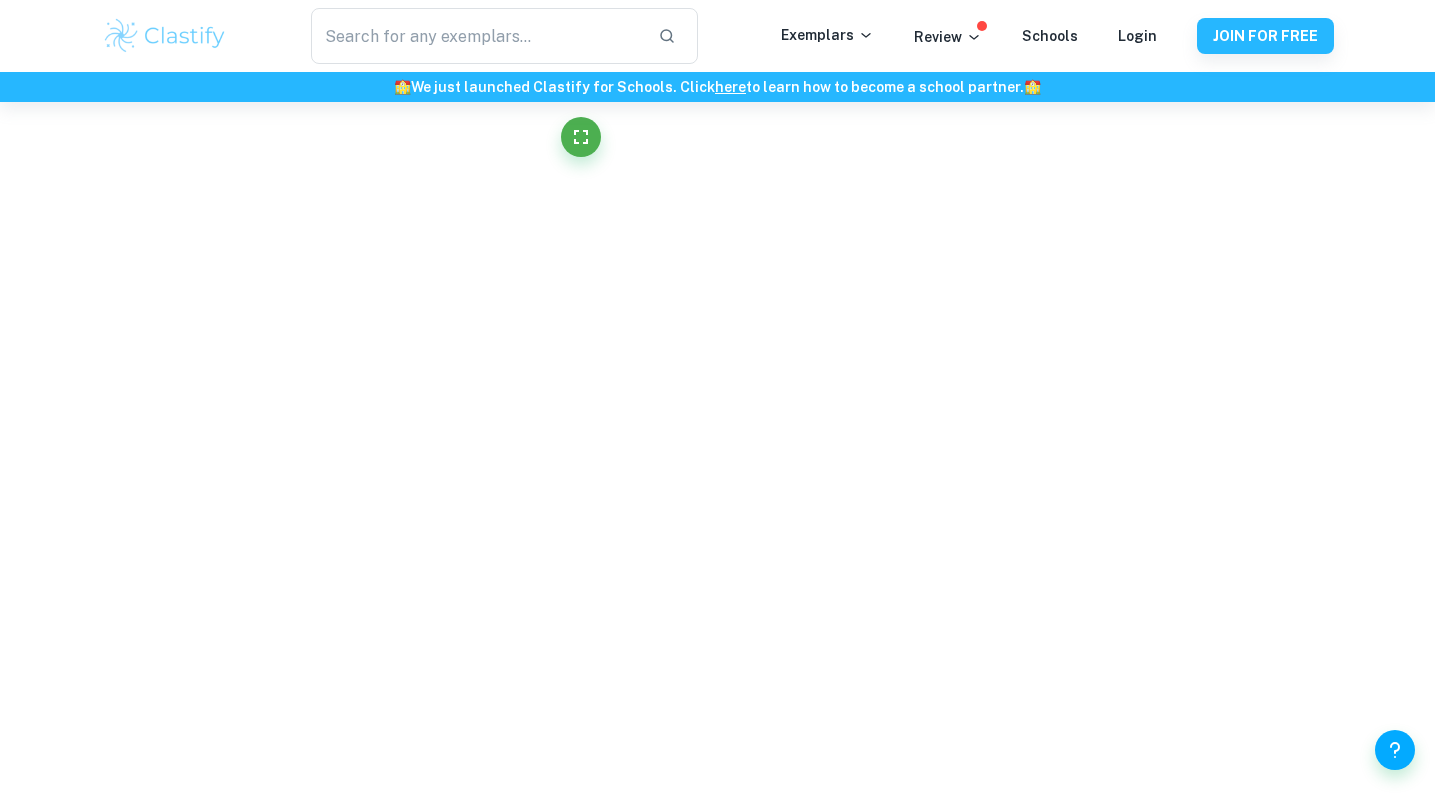 click on "We value your privacy We use cookies to enhance your browsing experience, serve personalised ads or content, and analyse our traffic. By clicking "Accept All", you consent to our use of cookies.   Cookie Policy Customise   Reject All   Accept All   Customise Consent Preferences   We use cookies to help you navigate efficiently and perform certain functions. You will find detailed information about all cookies under each consent category below. The cookies that are categorised as "Necessary" are stored on your browser as they are essential for enabling the basic functionalities of the site. ...  Show more For more information on how Google's third-party cookies operate and handle your data, see:   Google Privacy Policy Necessary Always Active Necessary cookies are required to enable the basic features of this site, such as providing secure log-in or adjusting your consent preferences. These cookies do not store any personally identifiable data. Functional Analytics Performance Advertisement Uncategorised" at bounding box center (717, -667) 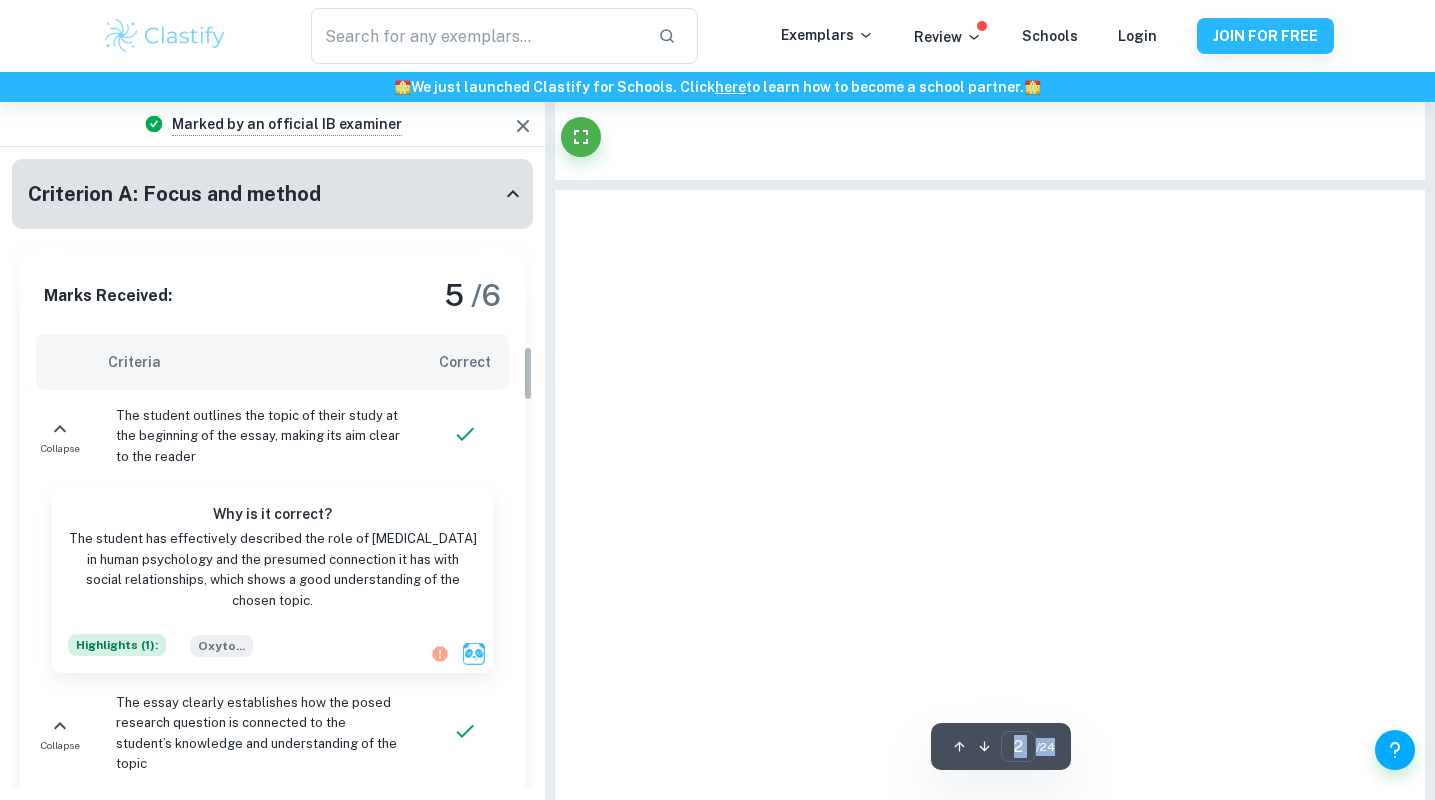 scroll, scrollTop: 0, scrollLeft: 0, axis: both 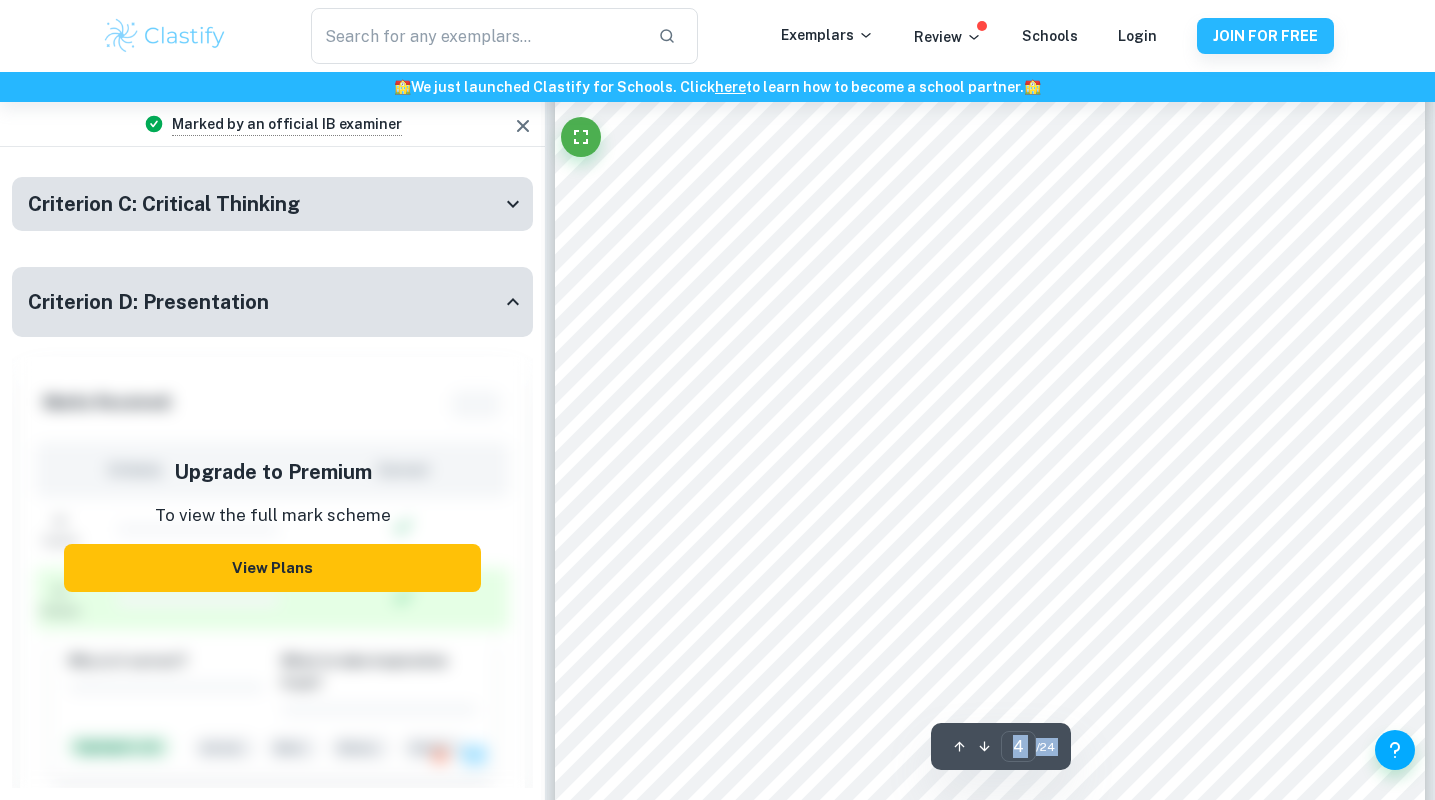 click on "View Plans" at bounding box center (272, 568) 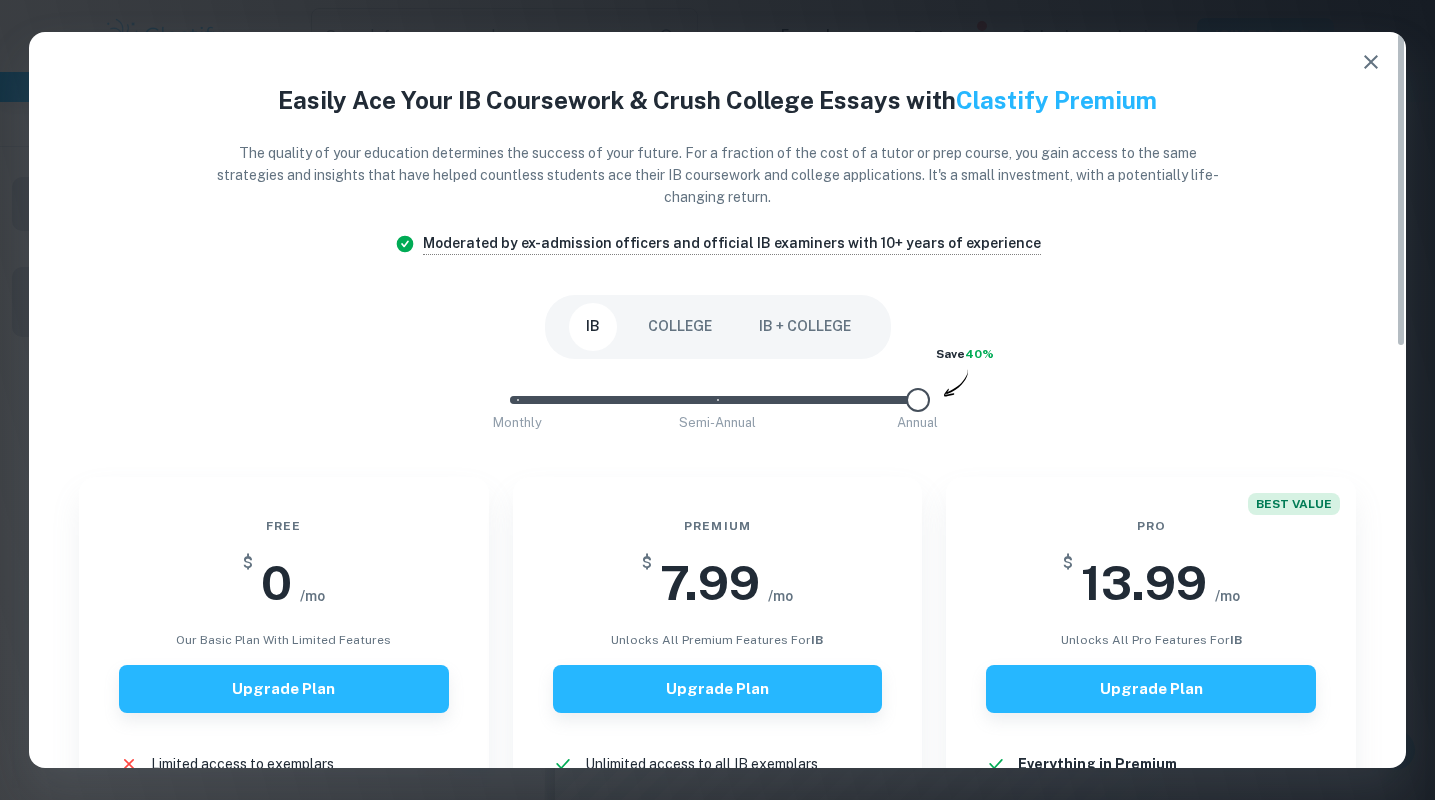scroll, scrollTop: 0, scrollLeft: 0, axis: both 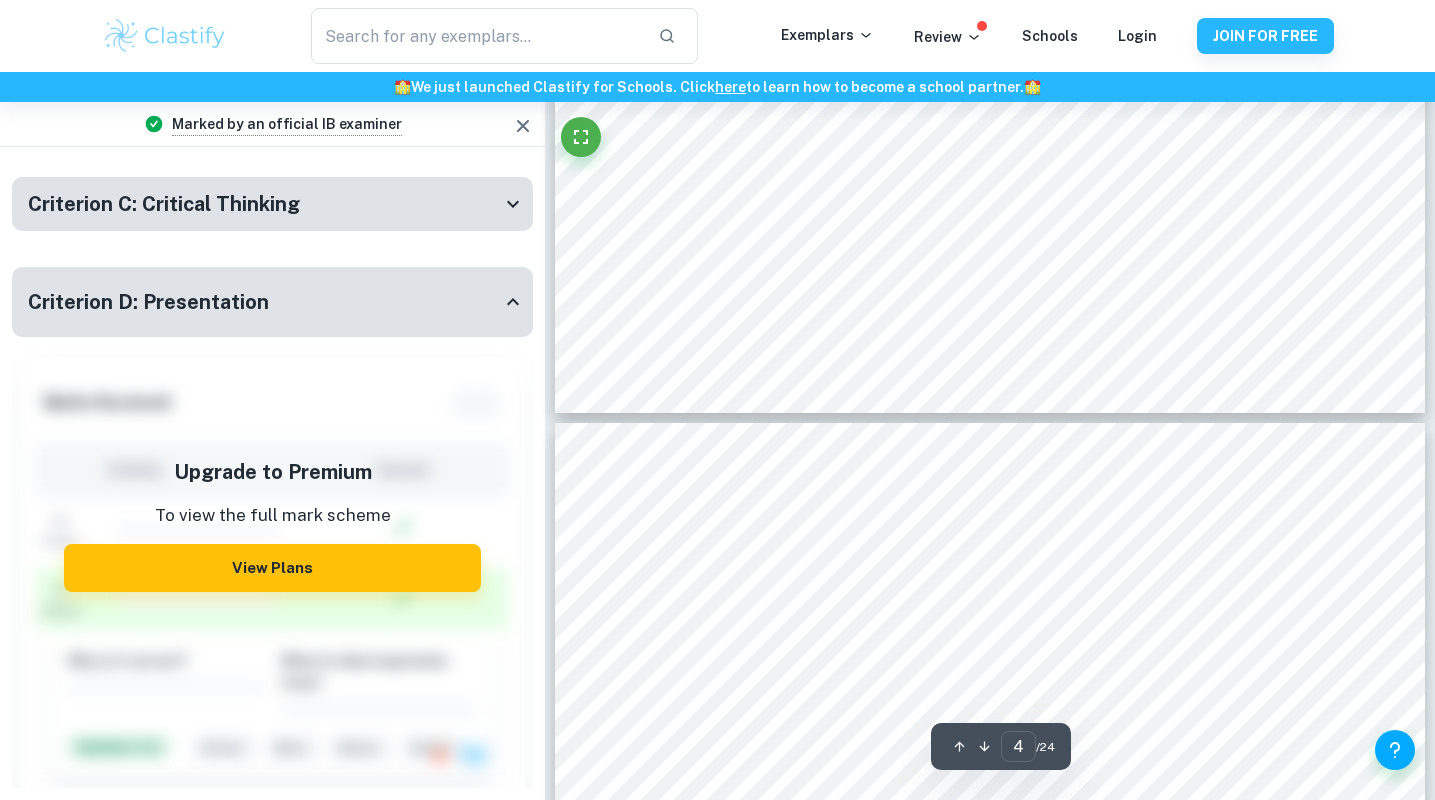 type on "3" 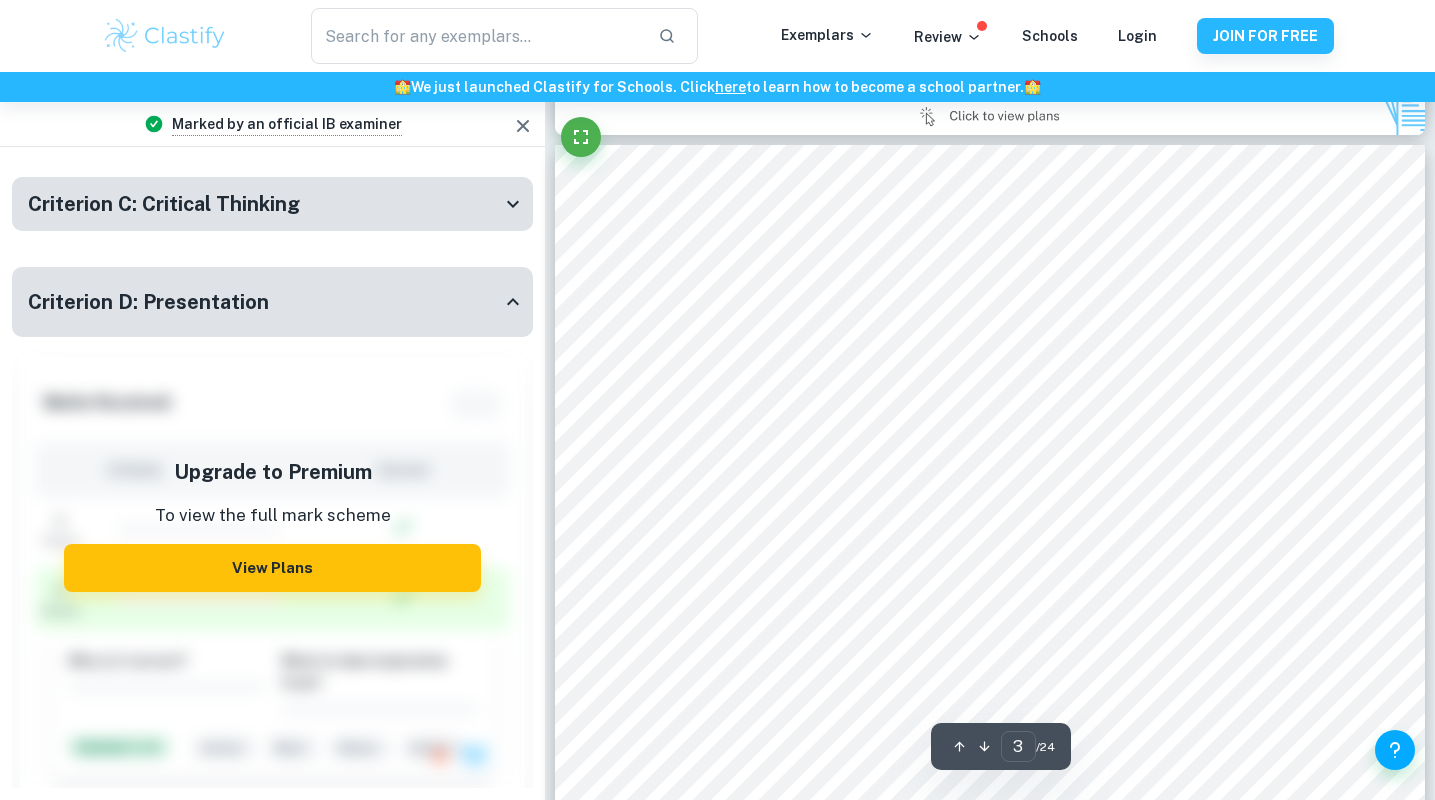 scroll, scrollTop: 2533, scrollLeft: 0, axis: vertical 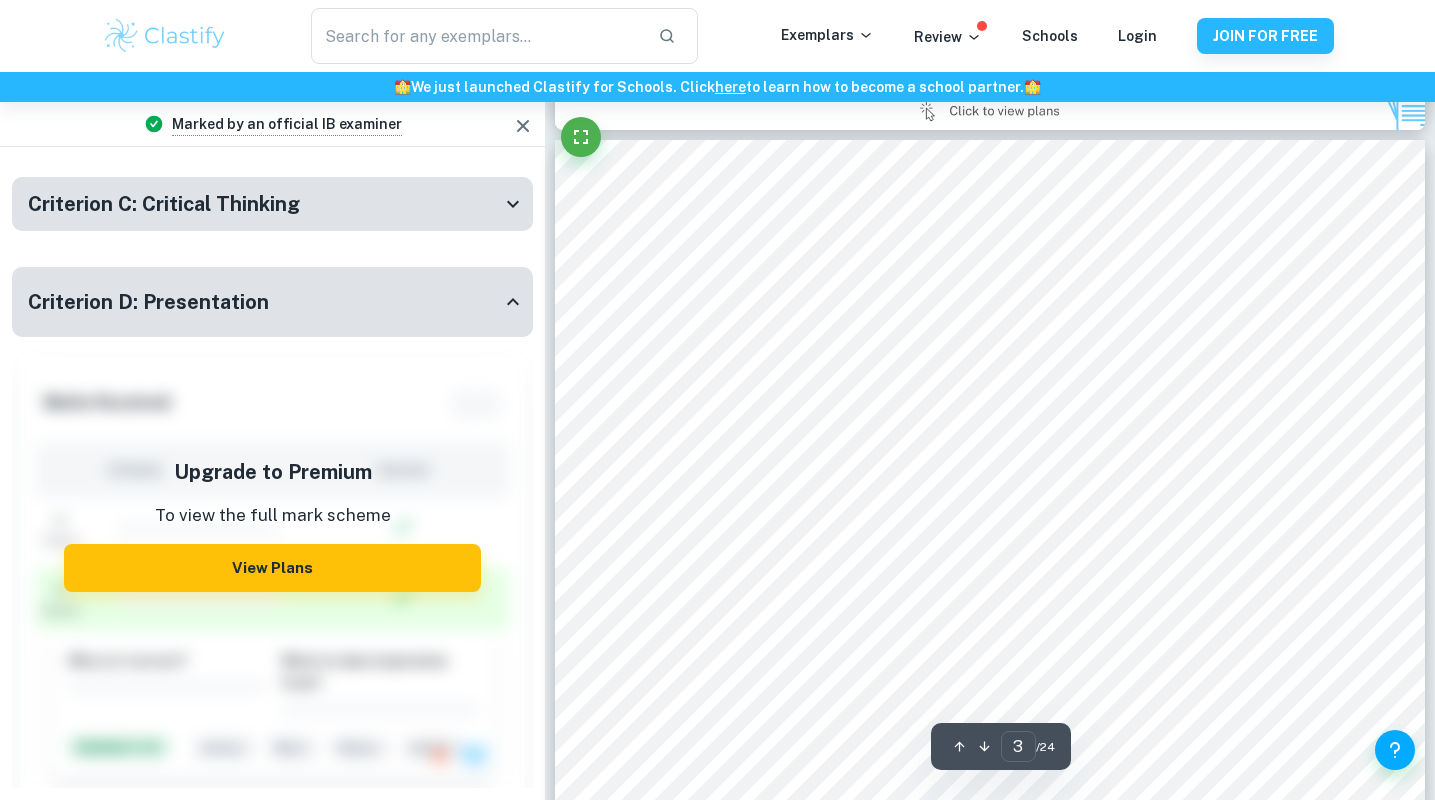 click on "We value your privacy We use cookies to enhance your browsing experience, serve personalised ads or content, and analyse our traffic. By clicking "Accept All", you consent to our use of cookies.   Cookie Policy Customise   Reject All   Accept All   Customise Consent Preferences   We use cookies to help you navigate efficiently and perform certain functions. You will find detailed information about all cookies under each consent category below. The cookies that are categorised as "Necessary" are stored on your browser as they are essential for enabling the basic functionalities of the site. ...  Show more For more information on how Google's third-party cookies operate and handle your data, see:   Google Privacy Policy Necessary Always Active Necessary cookies are required to enable the basic features of this site, such as providing secure log-in or adjusting your consent preferences. These cookies do not store any personally identifiable data. Functional Analytics Performance Advertisement Uncategorised" at bounding box center (717, -2133) 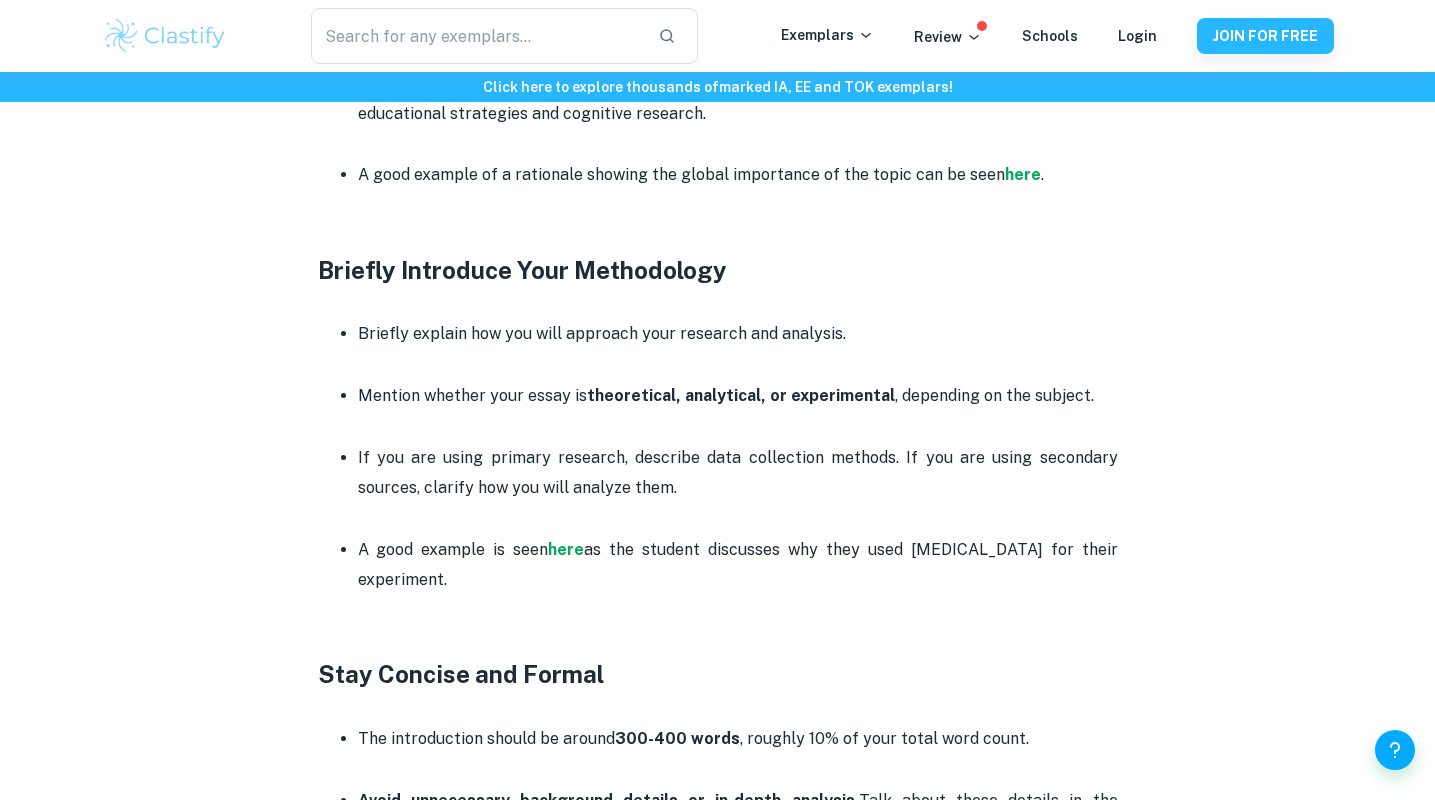 scroll, scrollTop: 2033, scrollLeft: 0, axis: vertical 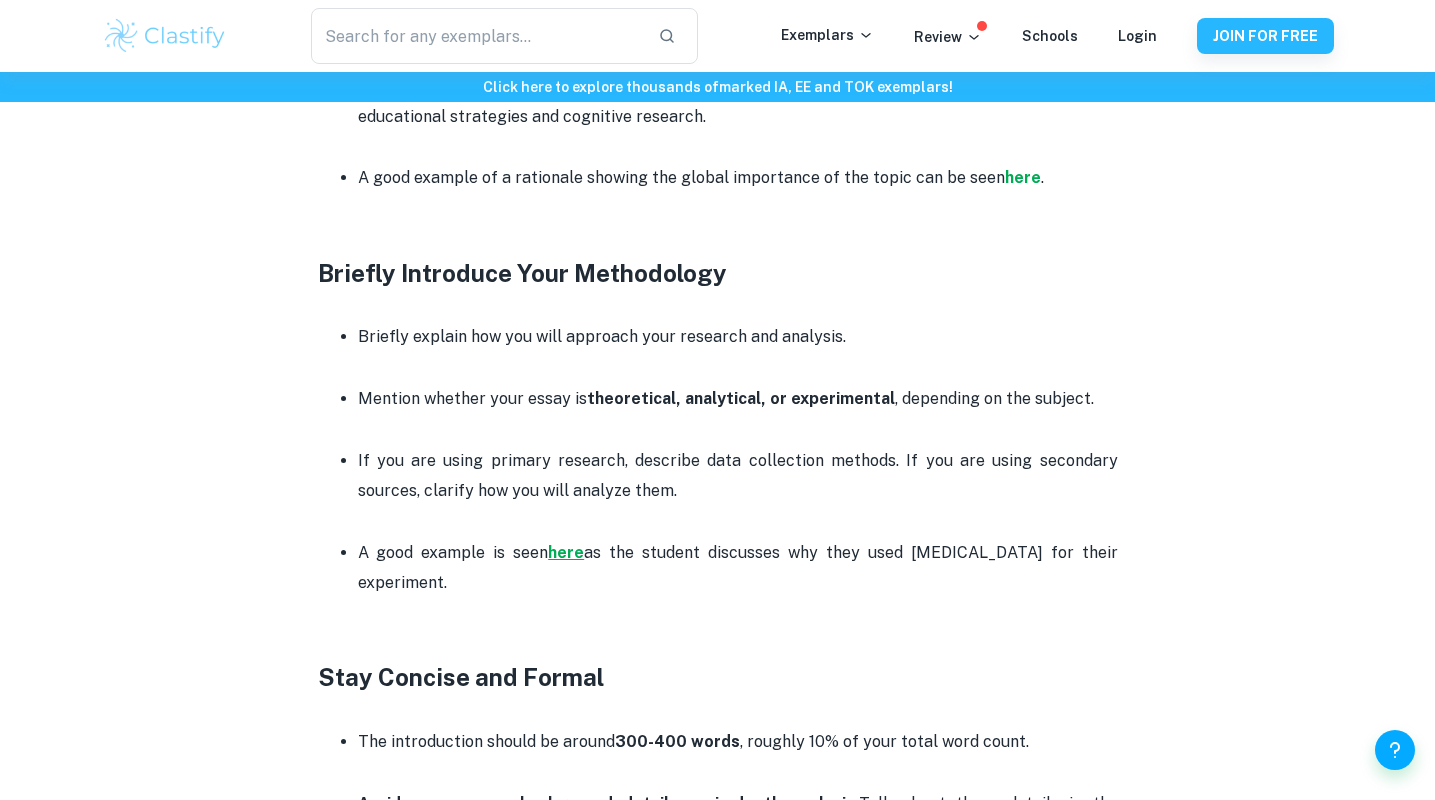 click on "here" at bounding box center (566, 552) 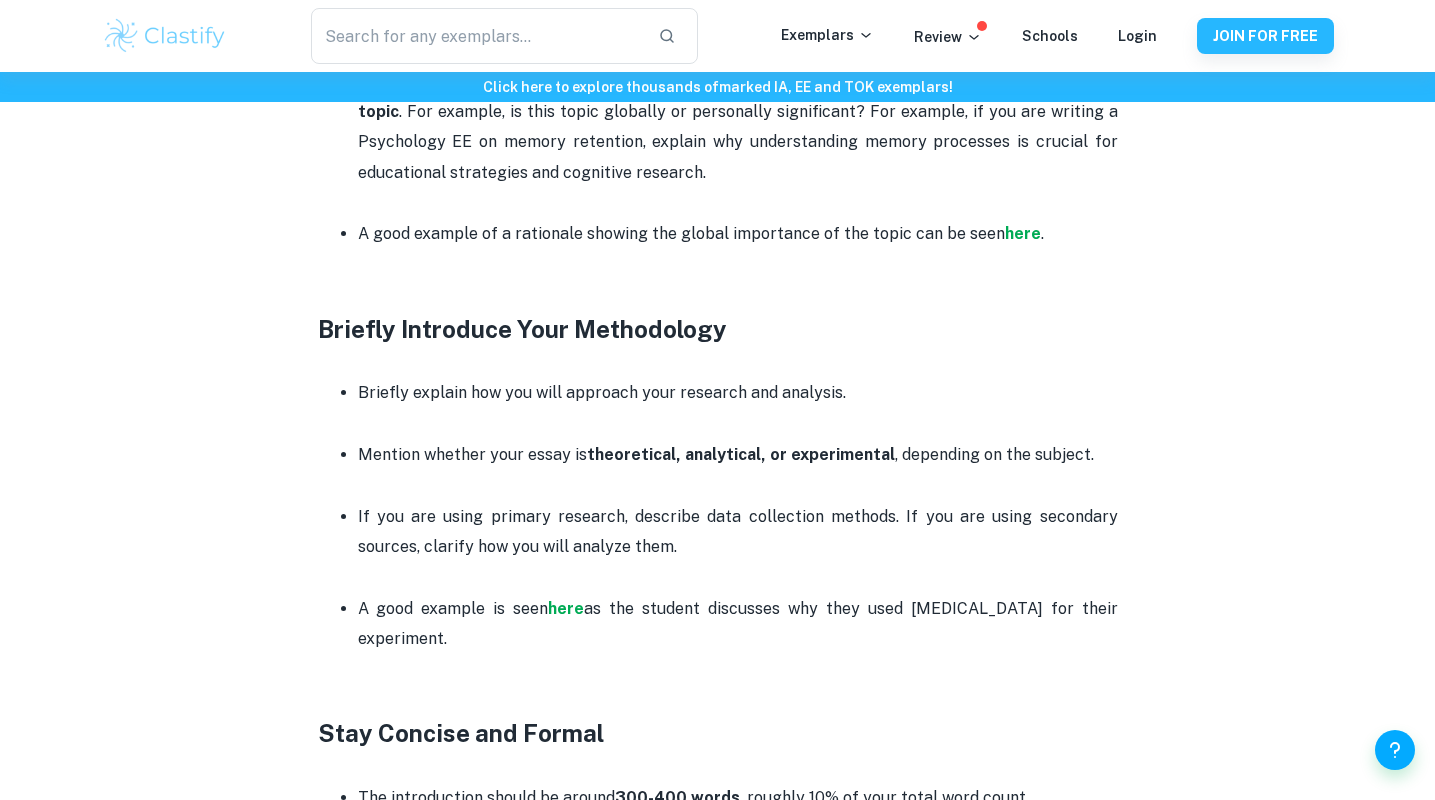 scroll, scrollTop: 1917, scrollLeft: 0, axis: vertical 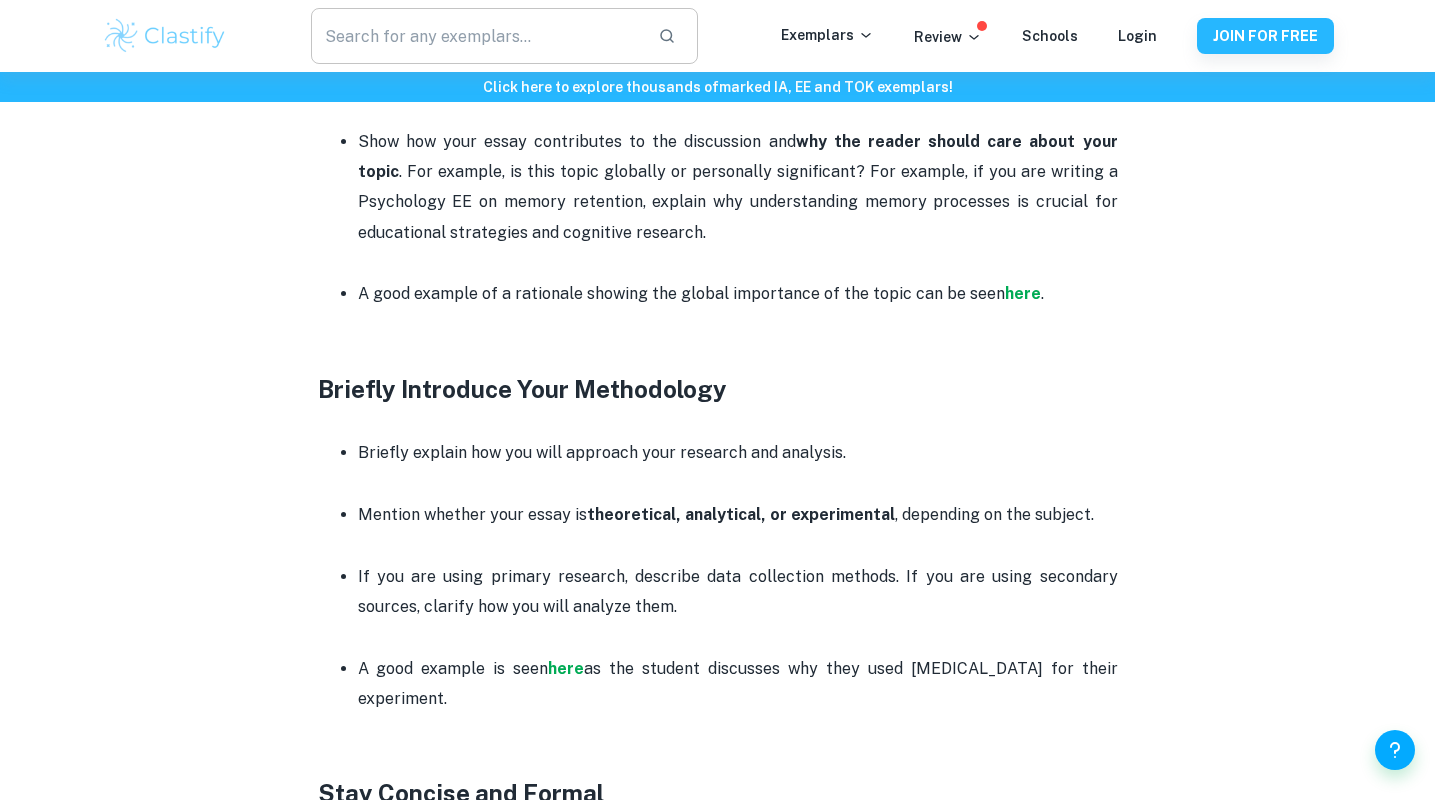 click 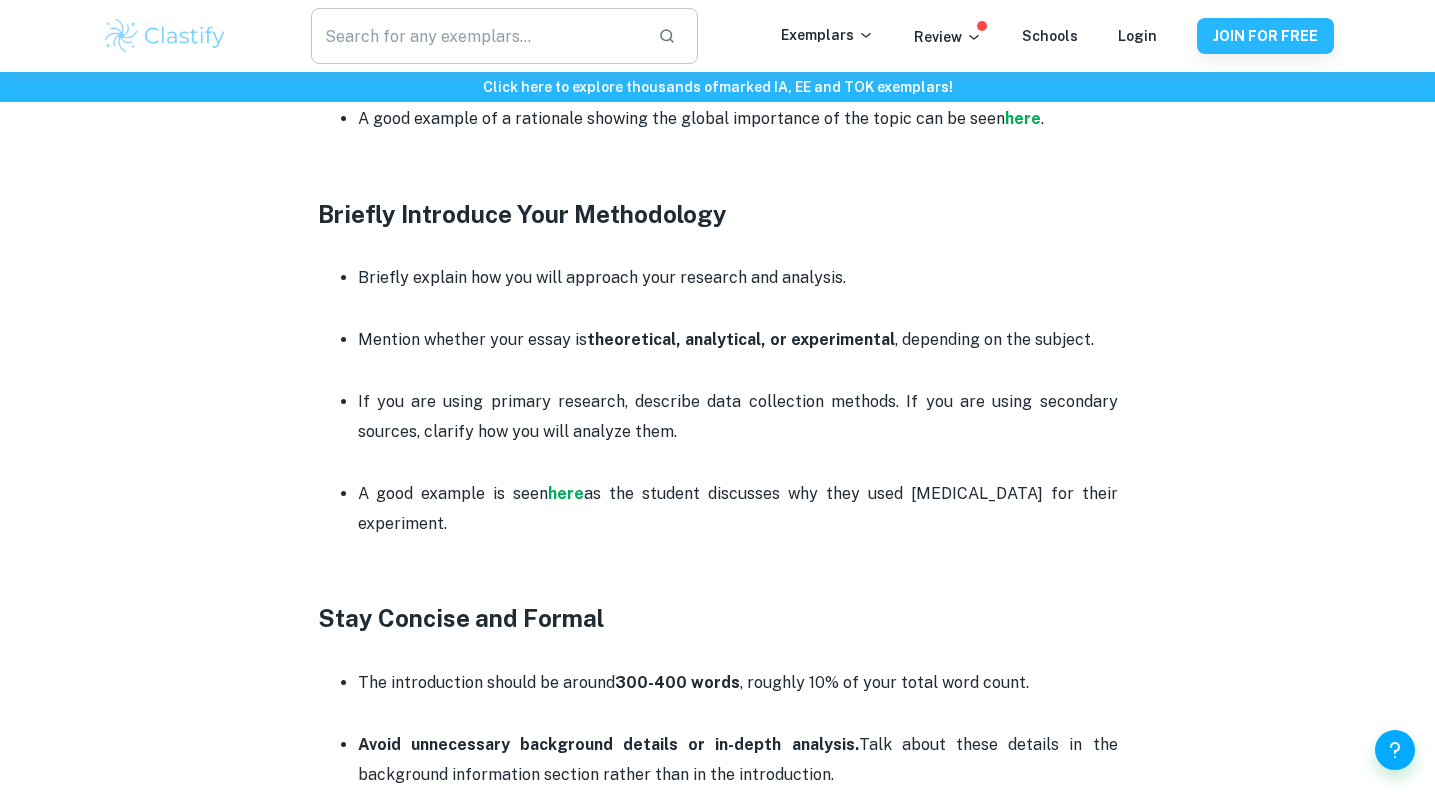 scroll, scrollTop: 2146, scrollLeft: 0, axis: vertical 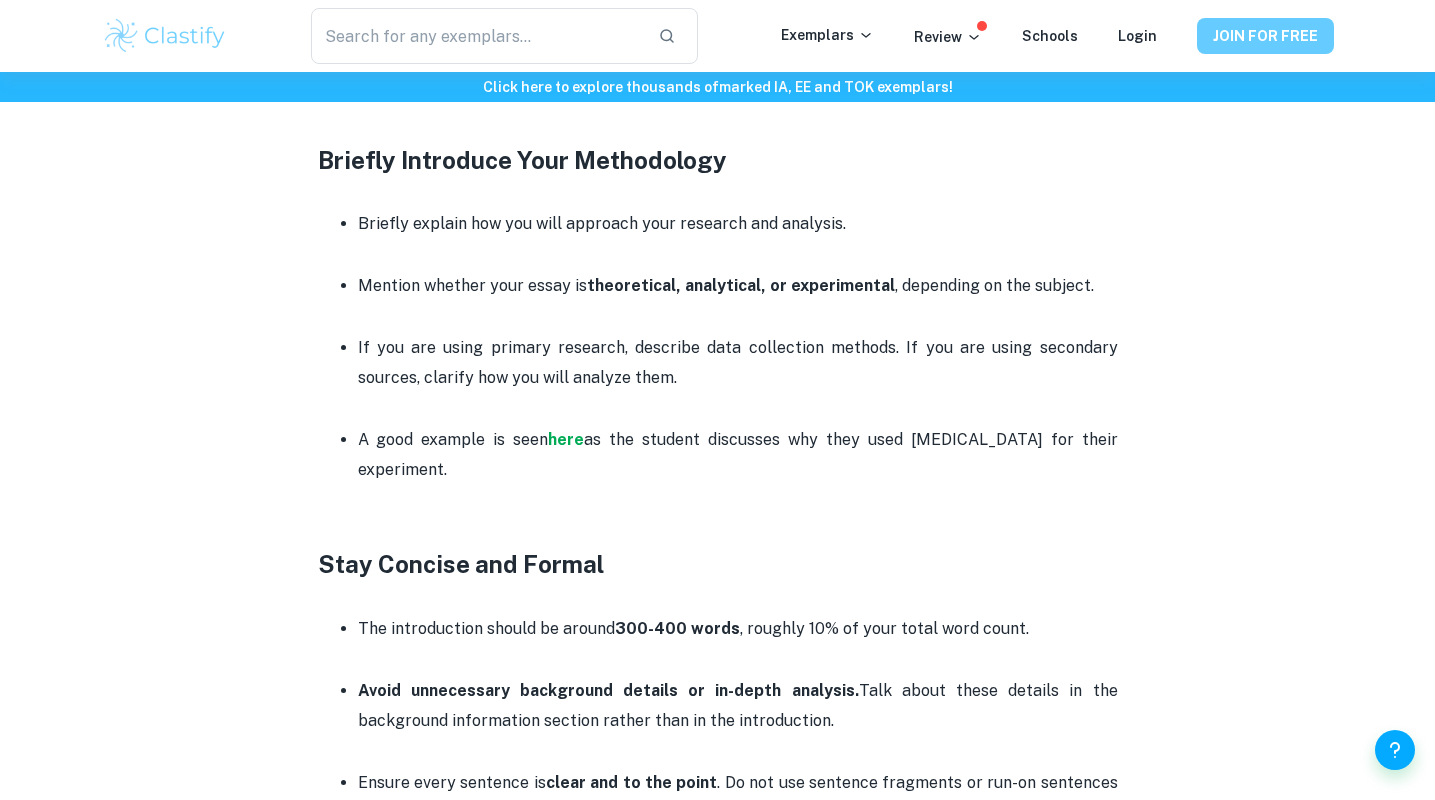 click on "JOIN FOR FREE" at bounding box center (1265, 36) 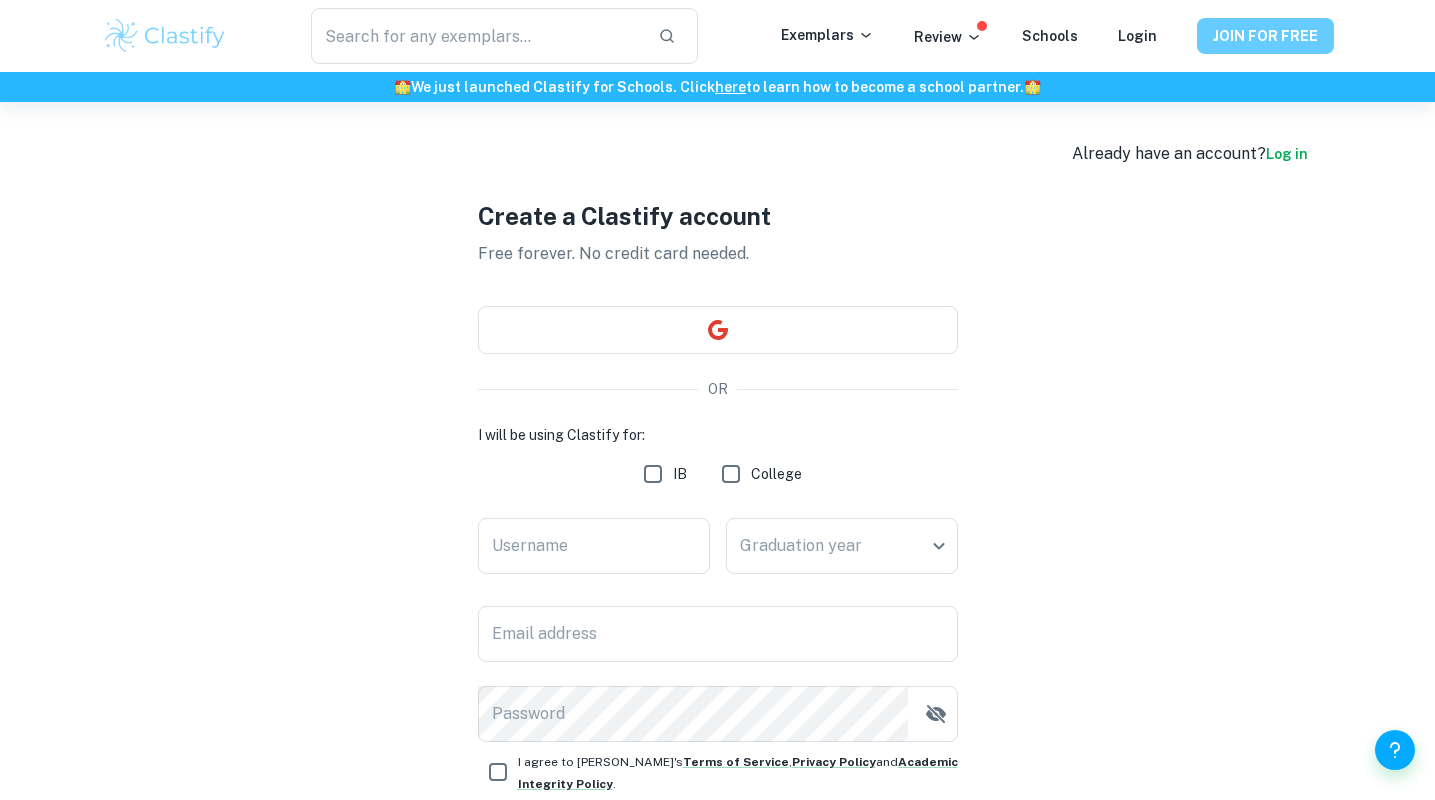 scroll, scrollTop: 0, scrollLeft: 0, axis: both 